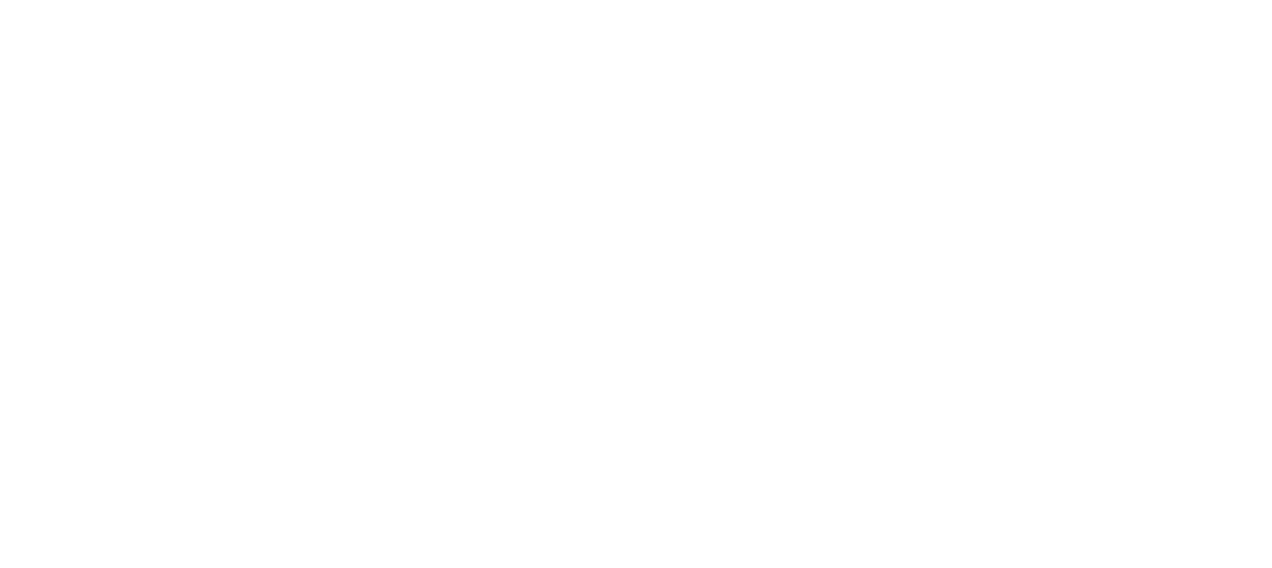 scroll, scrollTop: 0, scrollLeft: 0, axis: both 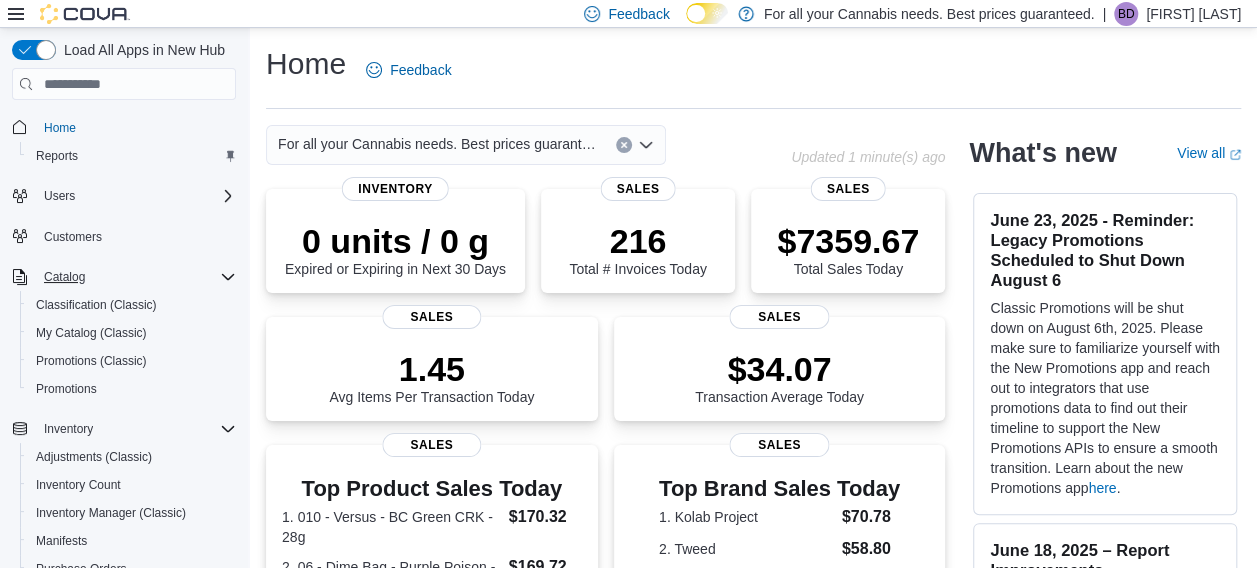 click 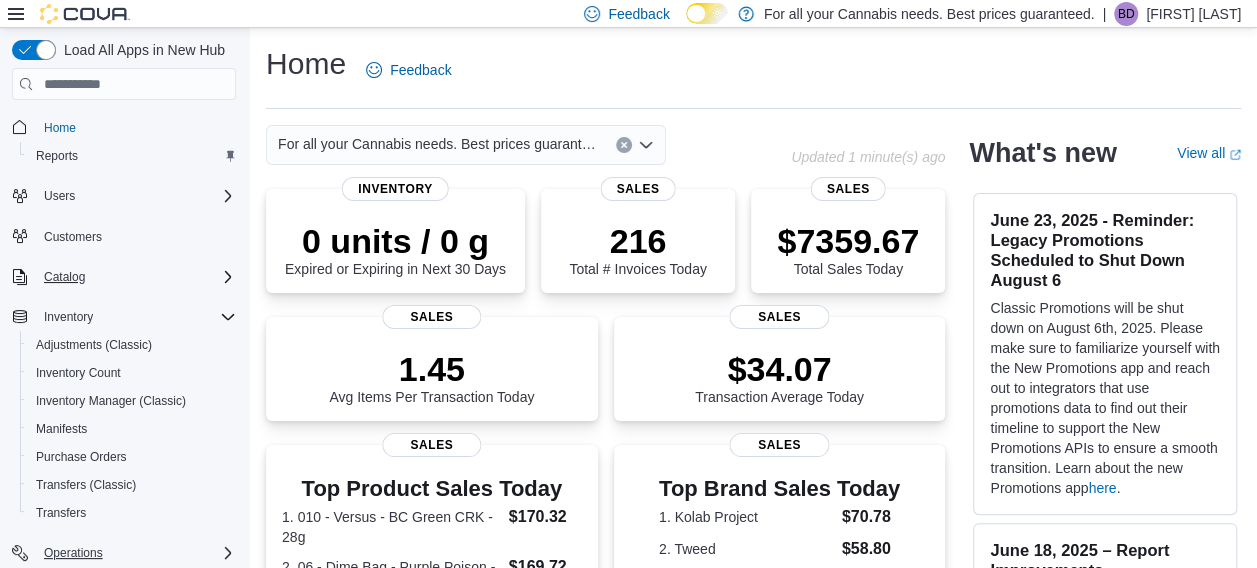 click 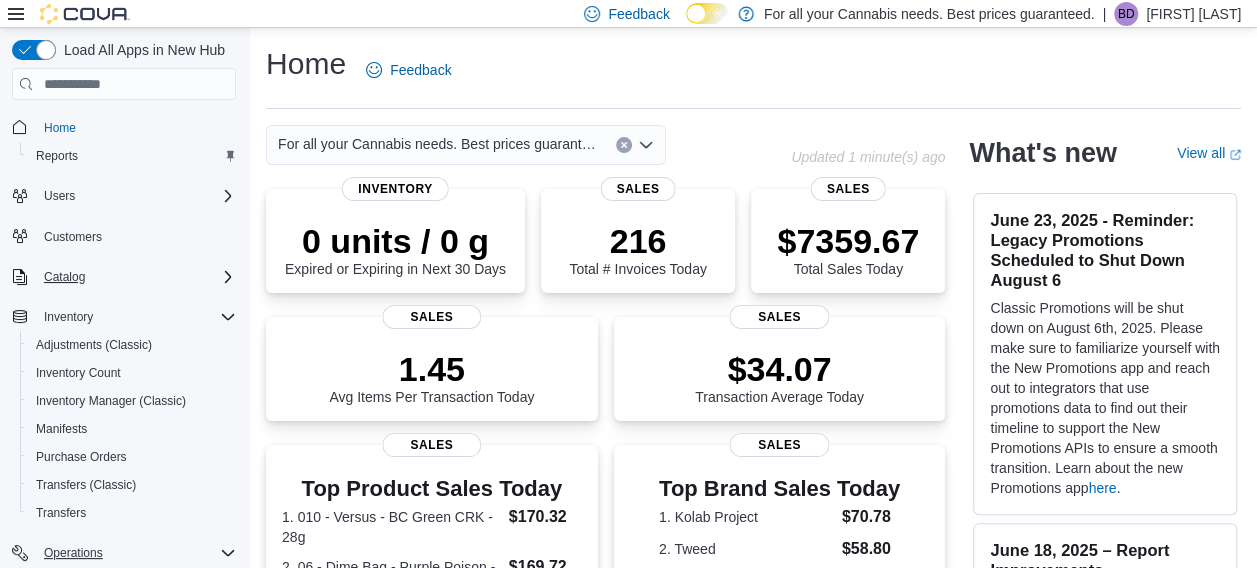 type 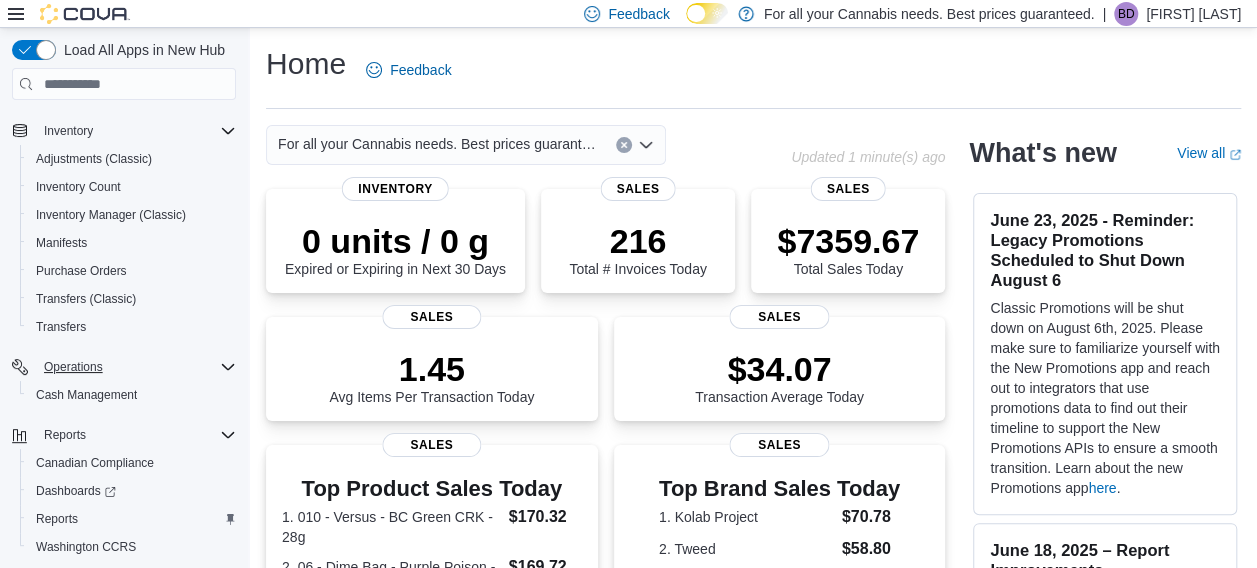 scroll, scrollTop: 229, scrollLeft: 0, axis: vertical 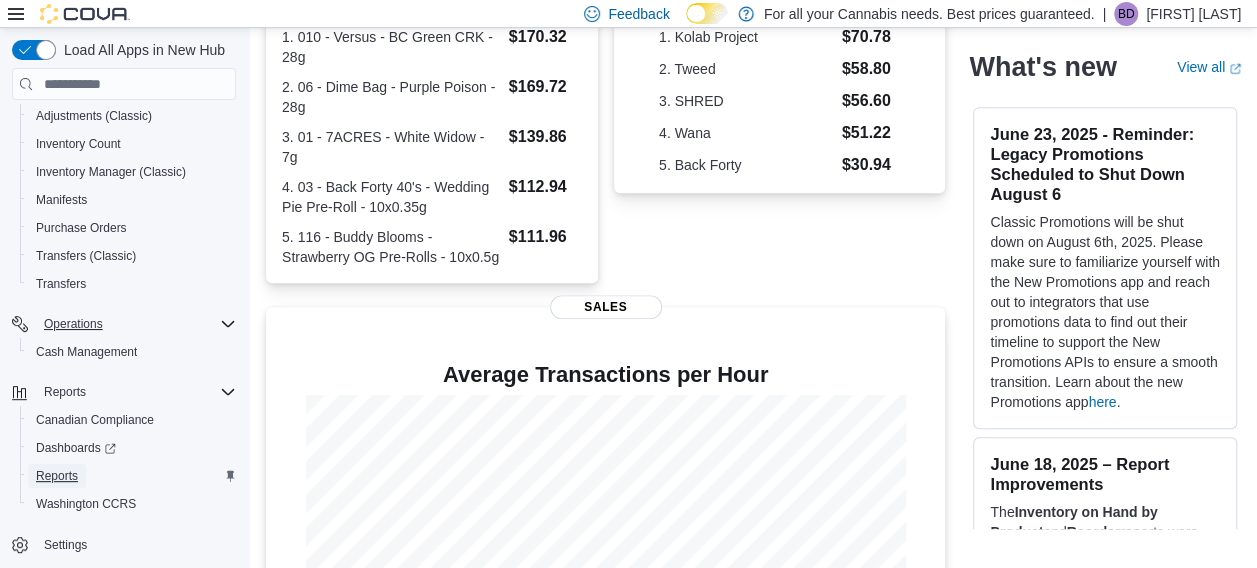 click on "Reports" at bounding box center [57, 476] 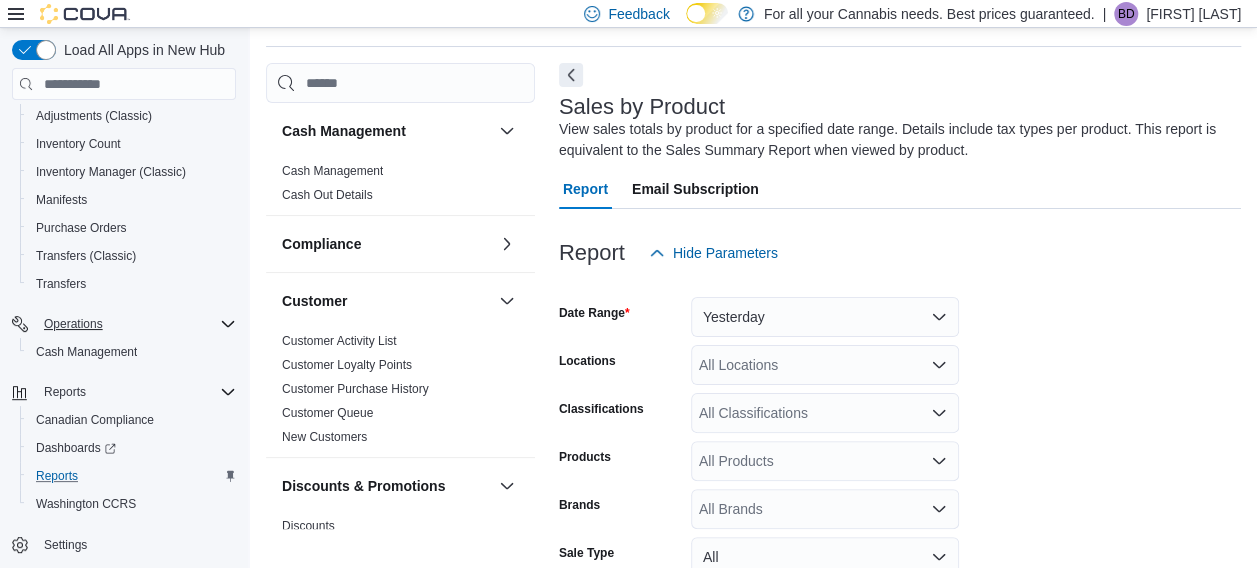 scroll, scrollTop: 67, scrollLeft: 0, axis: vertical 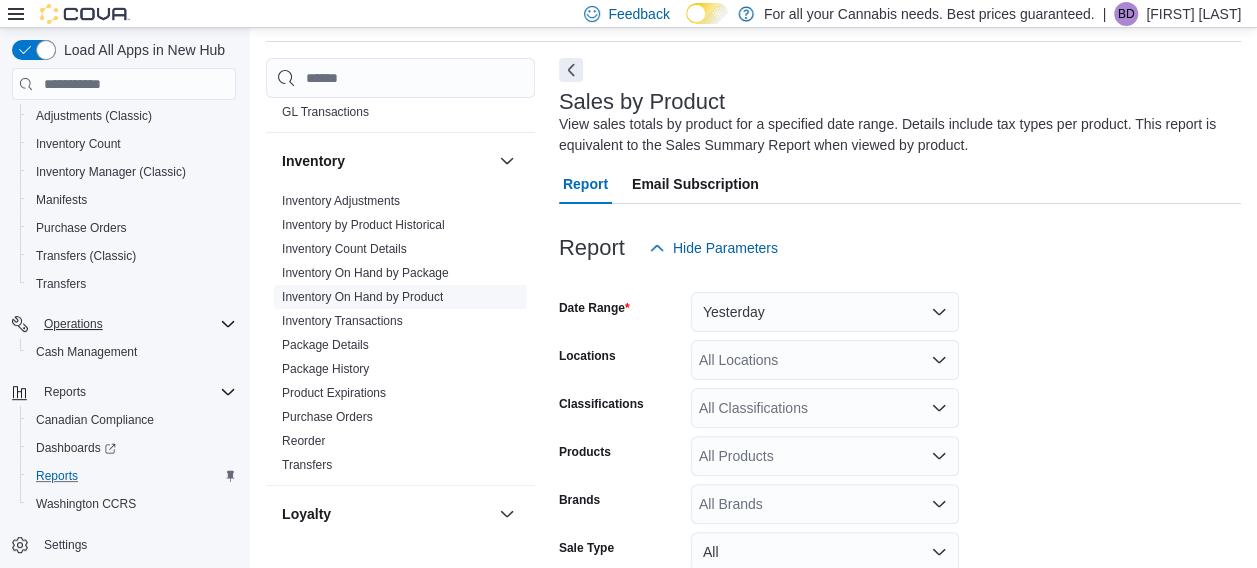 click on "Inventory On Hand by Product" at bounding box center [362, 297] 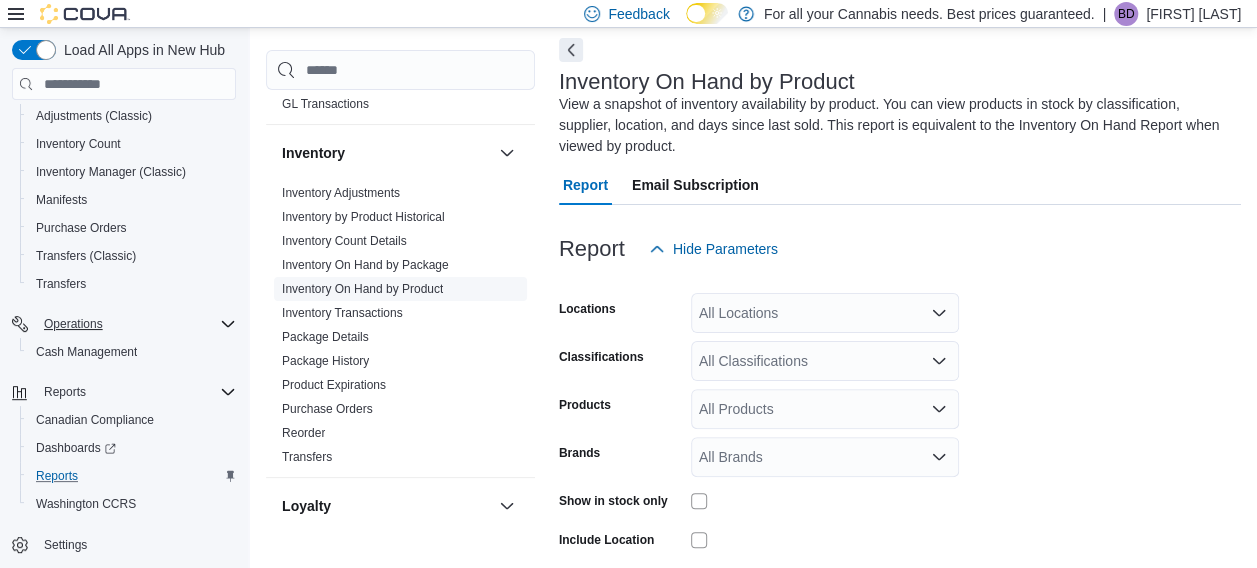 scroll, scrollTop: 88, scrollLeft: 0, axis: vertical 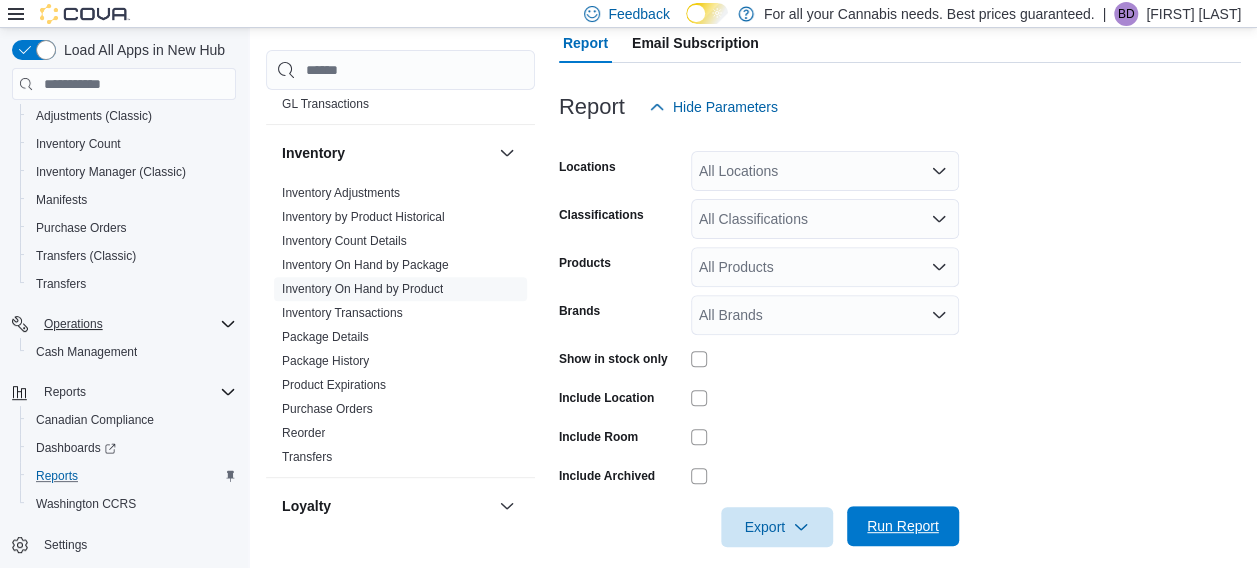 click on "Run Report" at bounding box center (903, 526) 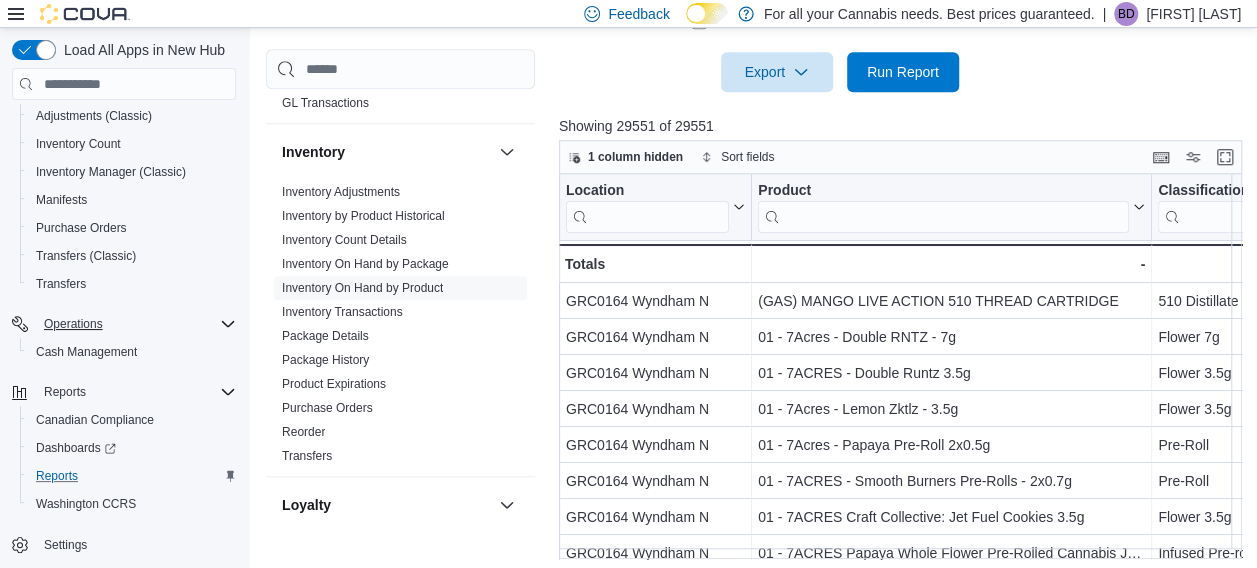 scroll, scrollTop: 527, scrollLeft: 0, axis: vertical 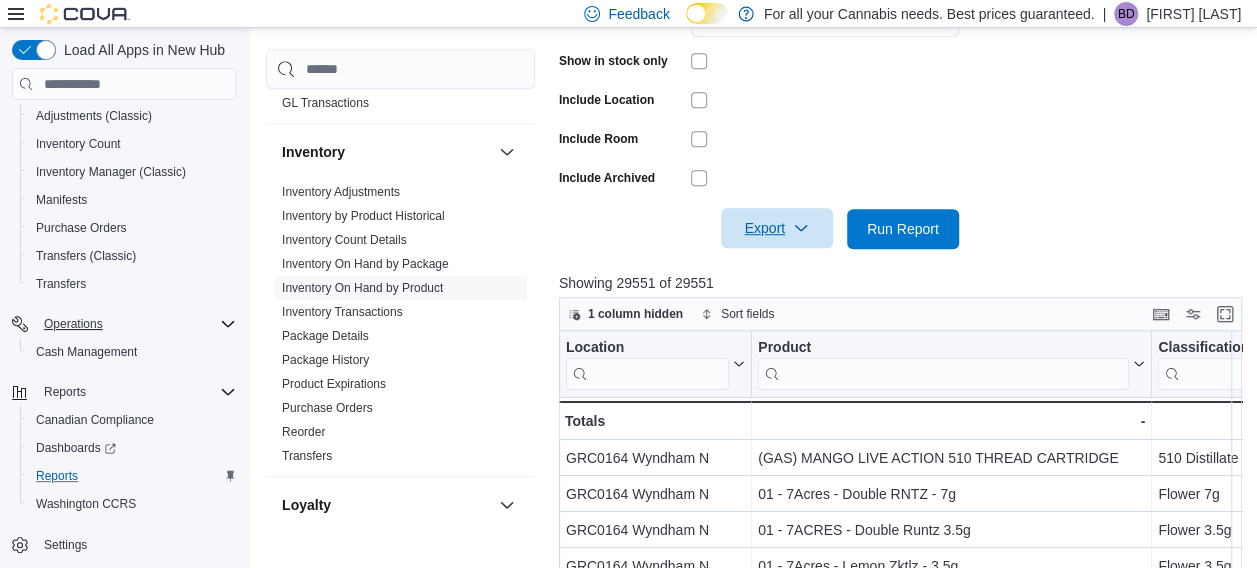 click on "Export" at bounding box center [777, 228] 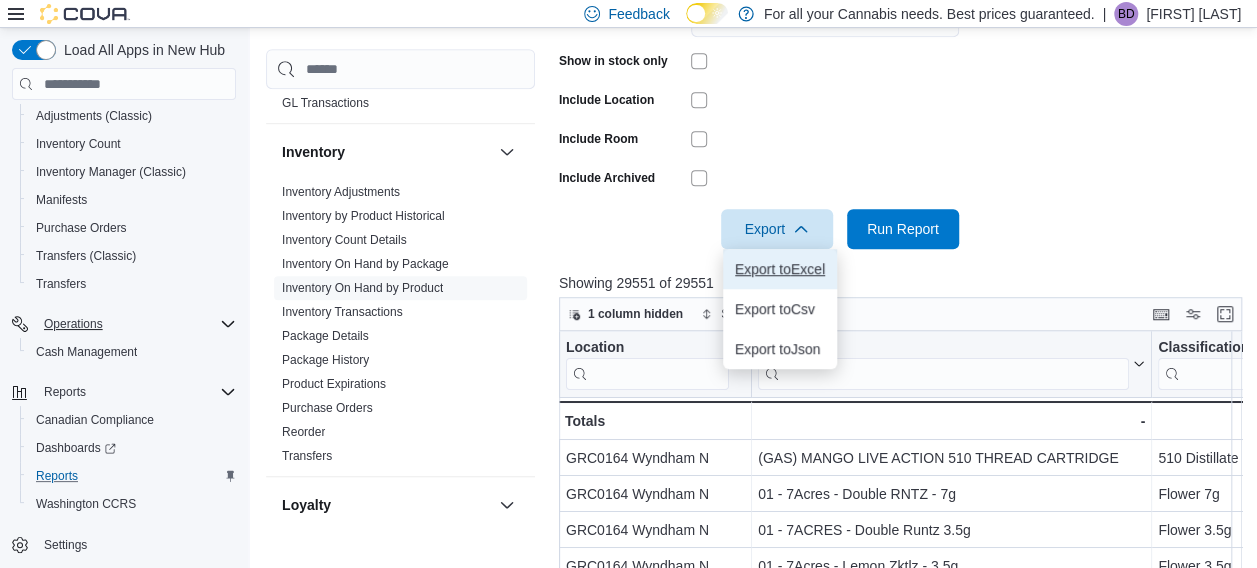click on "Export to  Excel" at bounding box center (780, 269) 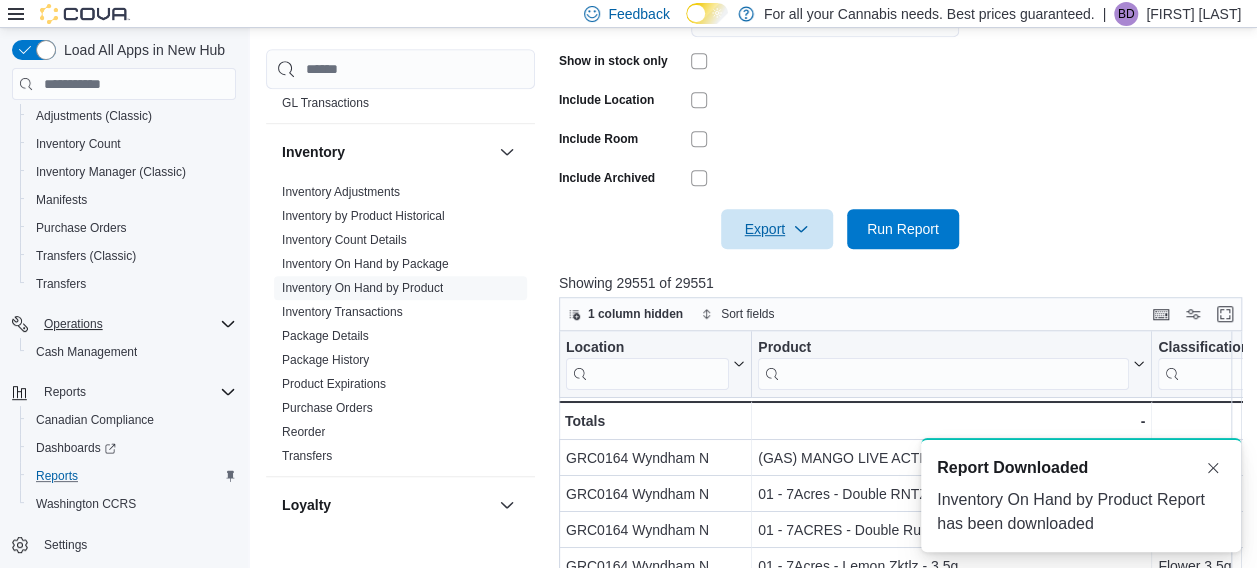 scroll, scrollTop: 0, scrollLeft: 0, axis: both 